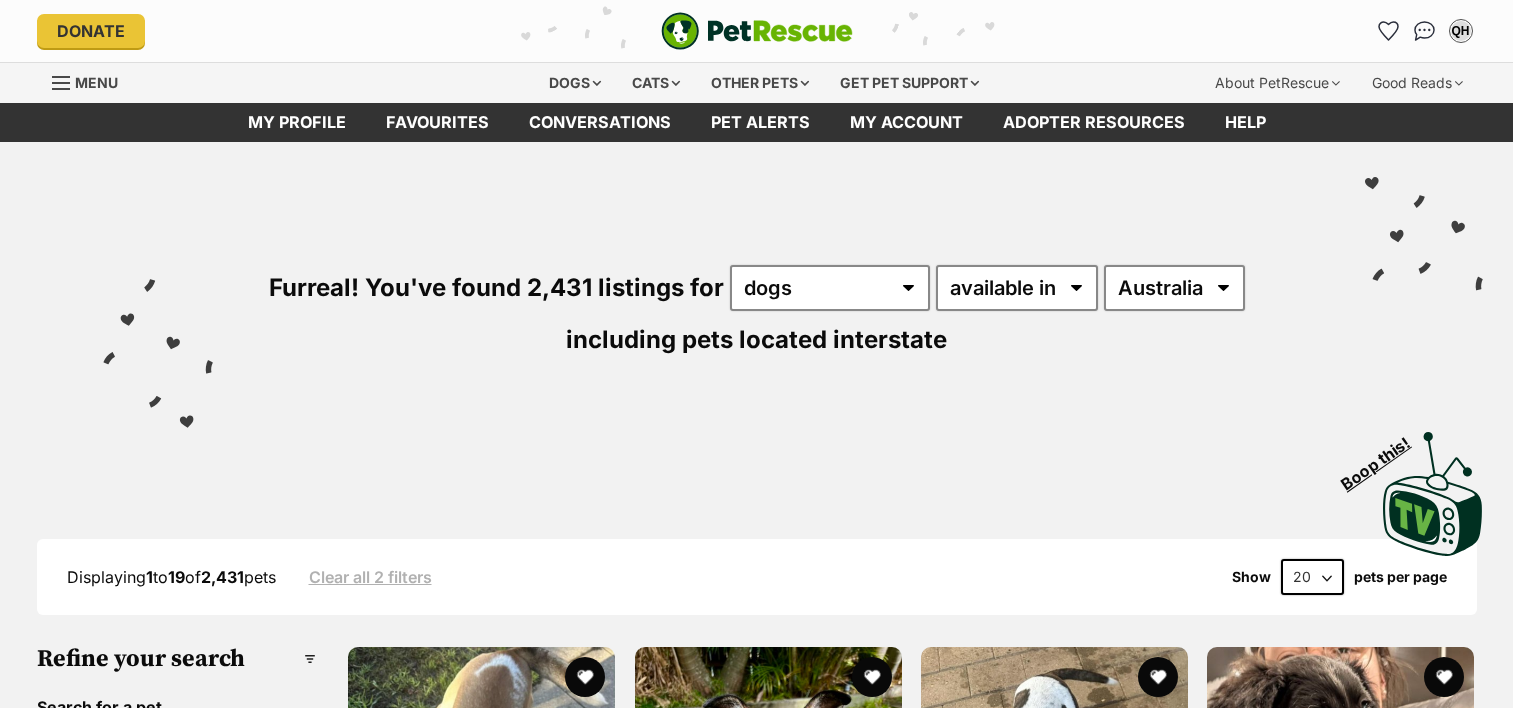 scroll, scrollTop: 0, scrollLeft: 0, axis: both 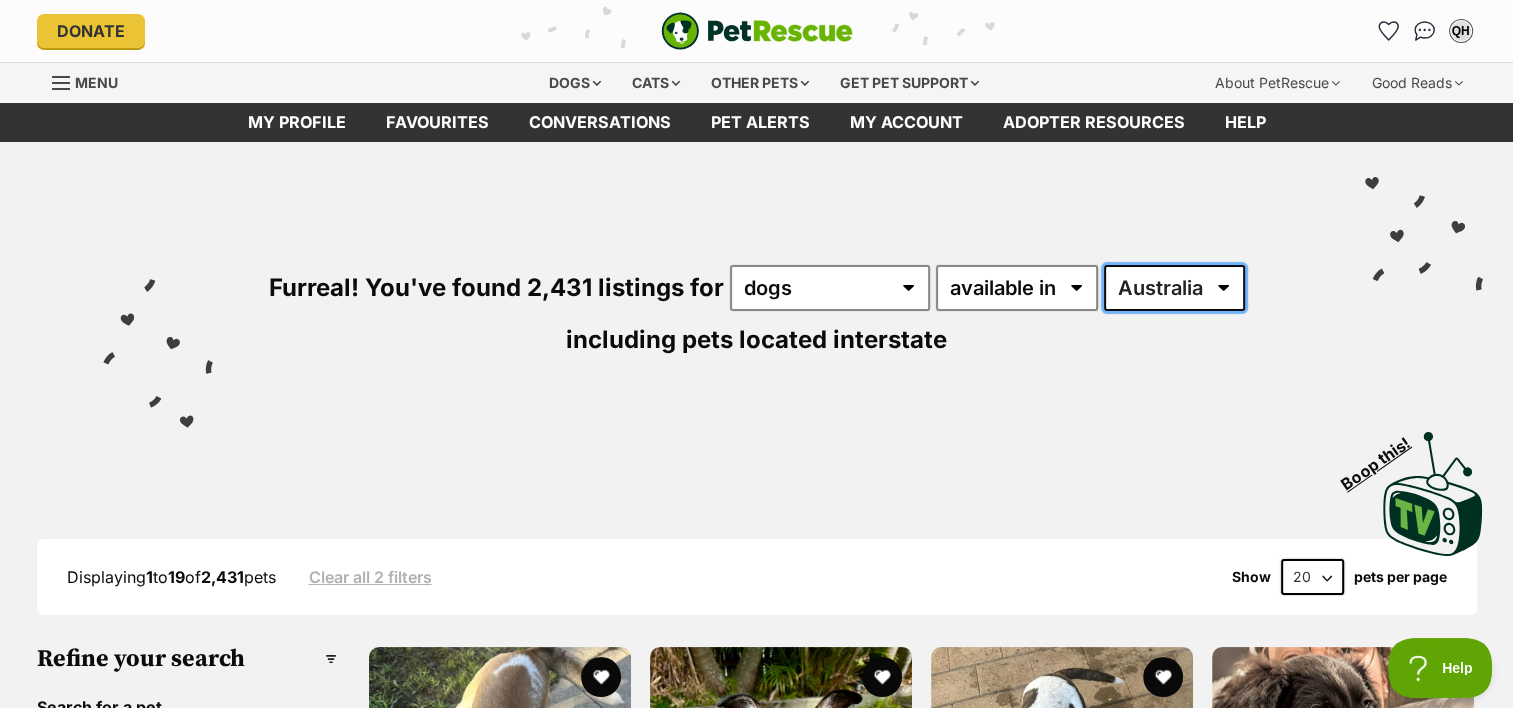 click on "Australia
ACT
NSW
NT
QLD
SA
TAS
VIC
WA" at bounding box center (1174, 288) 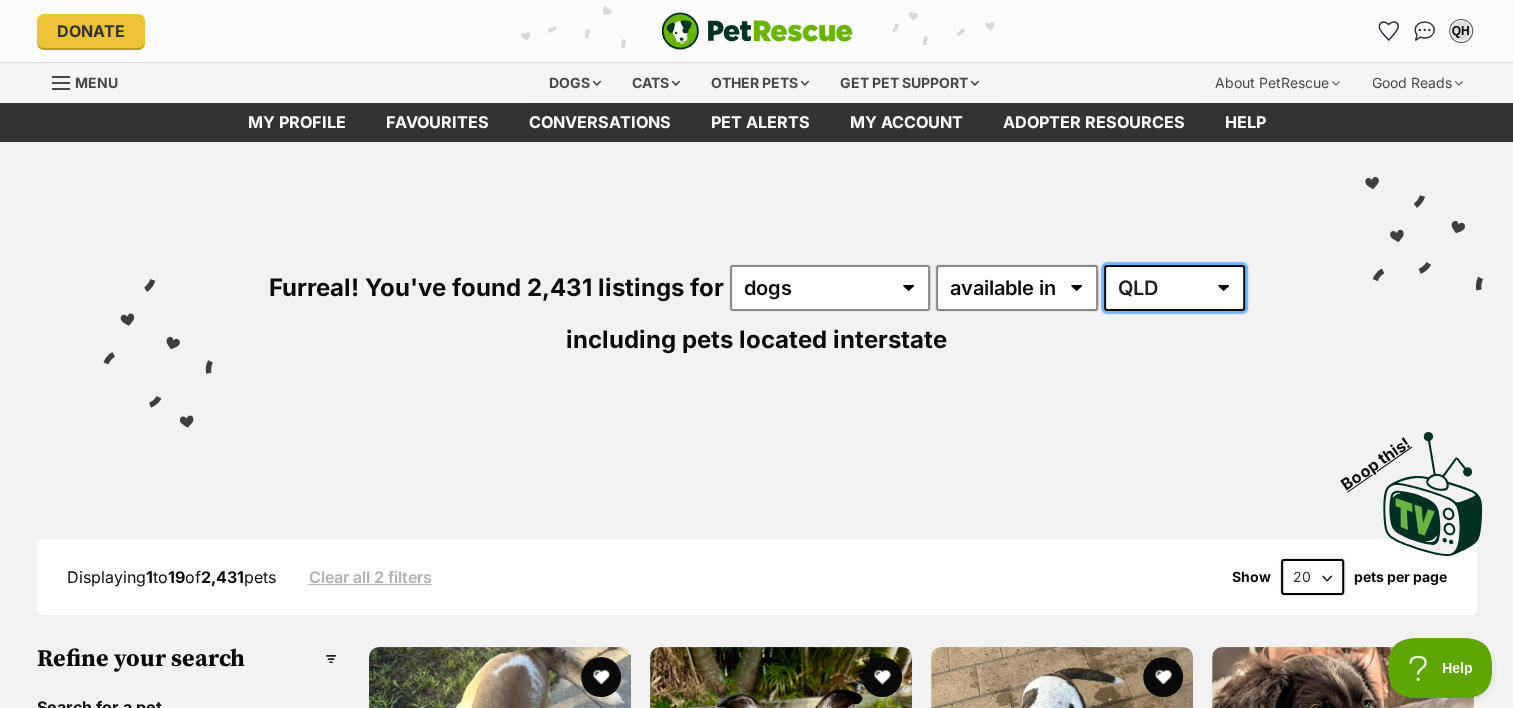 click on "Australia
ACT
NSW
NT
QLD
SA
TAS
VIC
WA" at bounding box center [1174, 288] 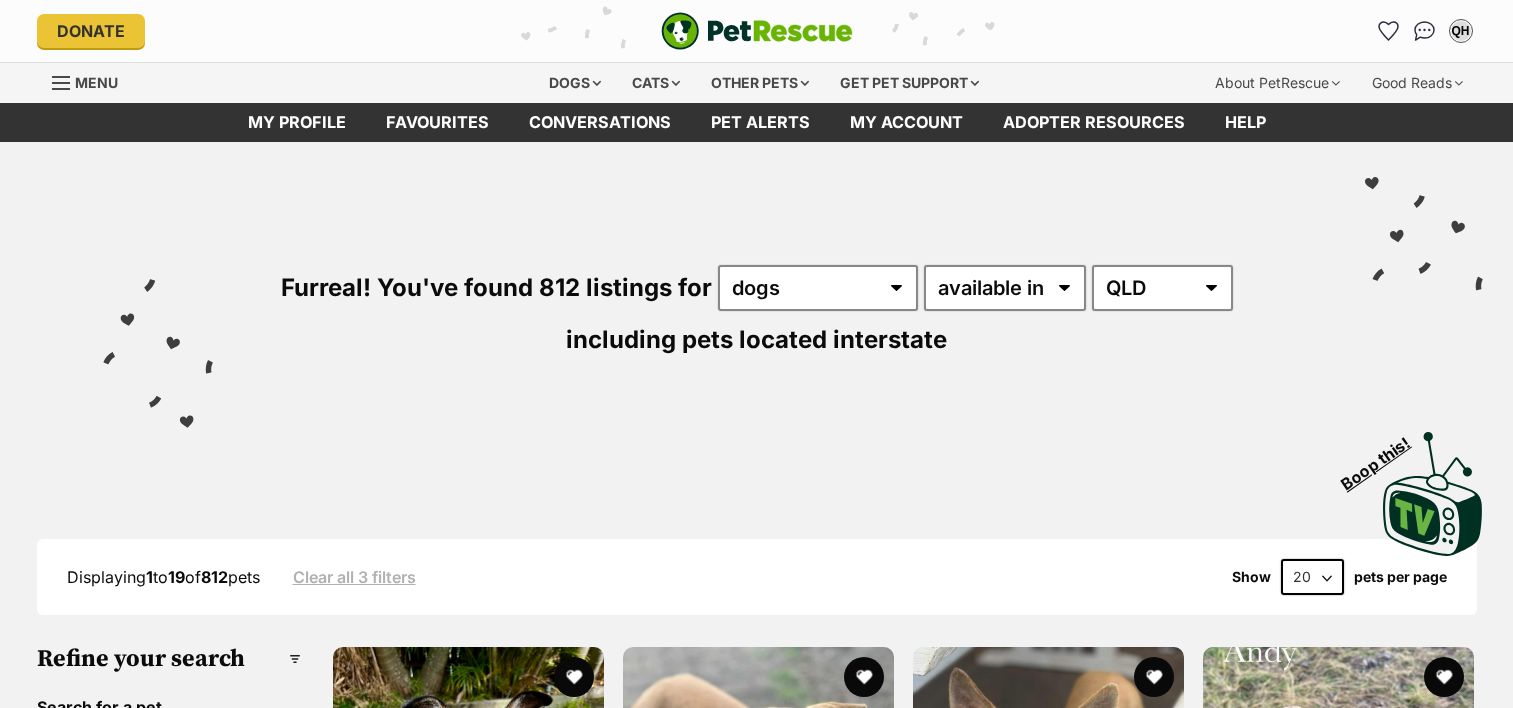 scroll, scrollTop: 0, scrollLeft: 0, axis: both 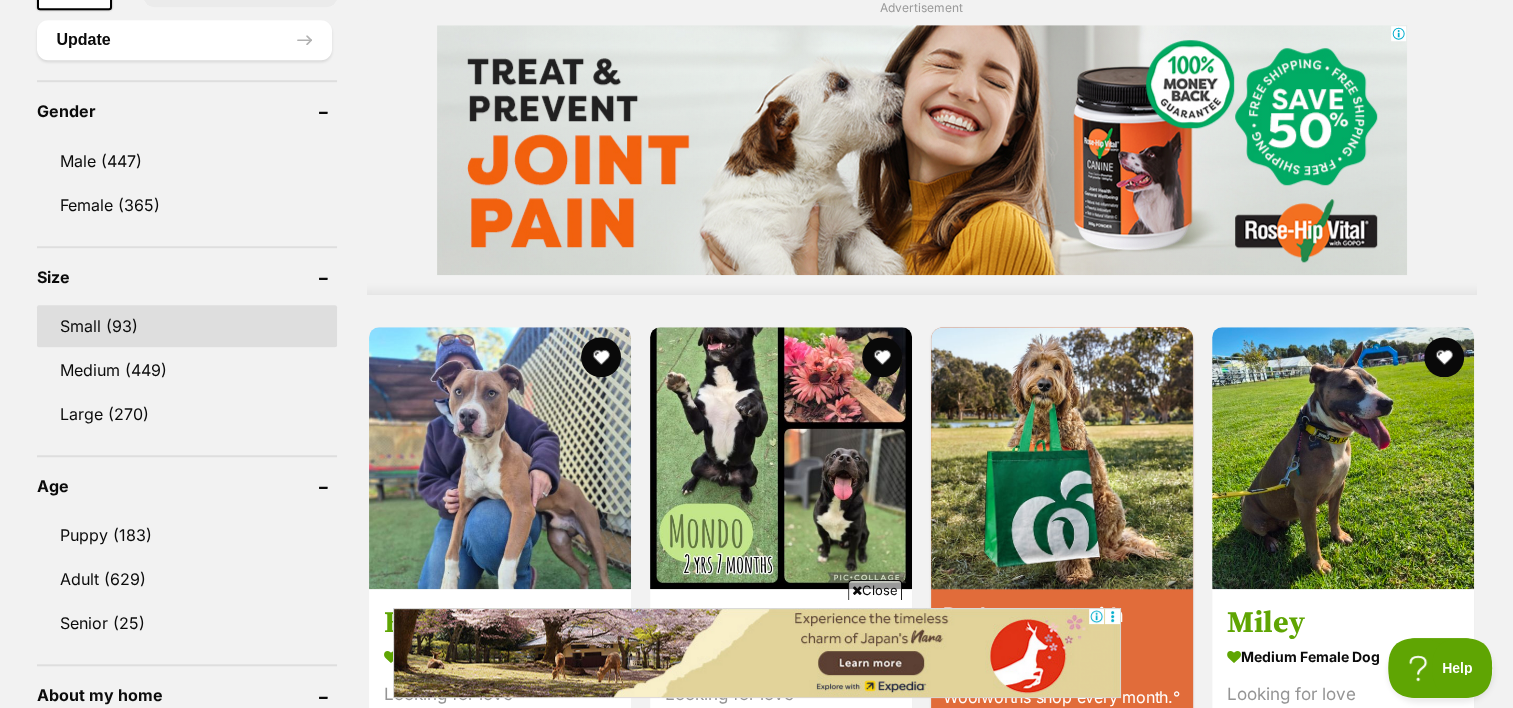 click on "Small (93)" at bounding box center (187, 326) 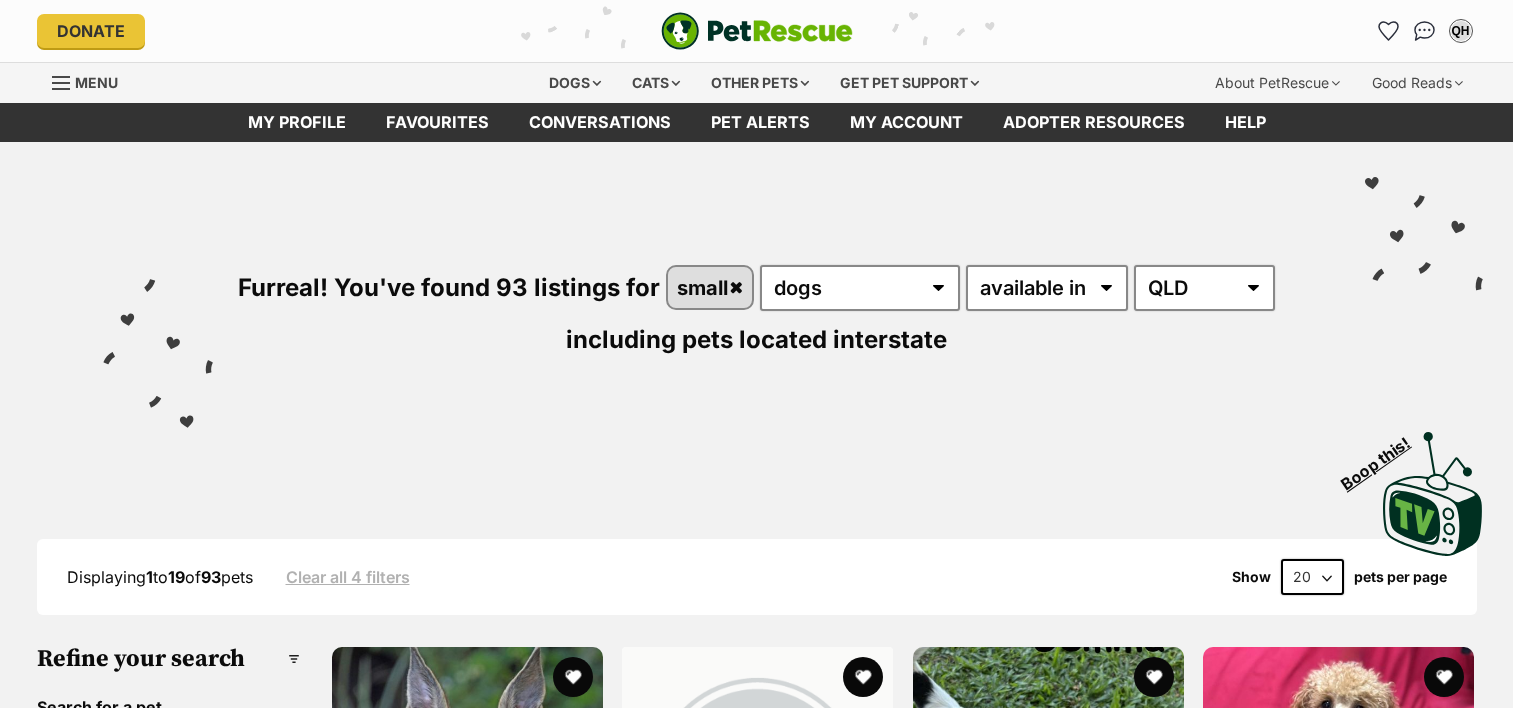 scroll, scrollTop: 0, scrollLeft: 0, axis: both 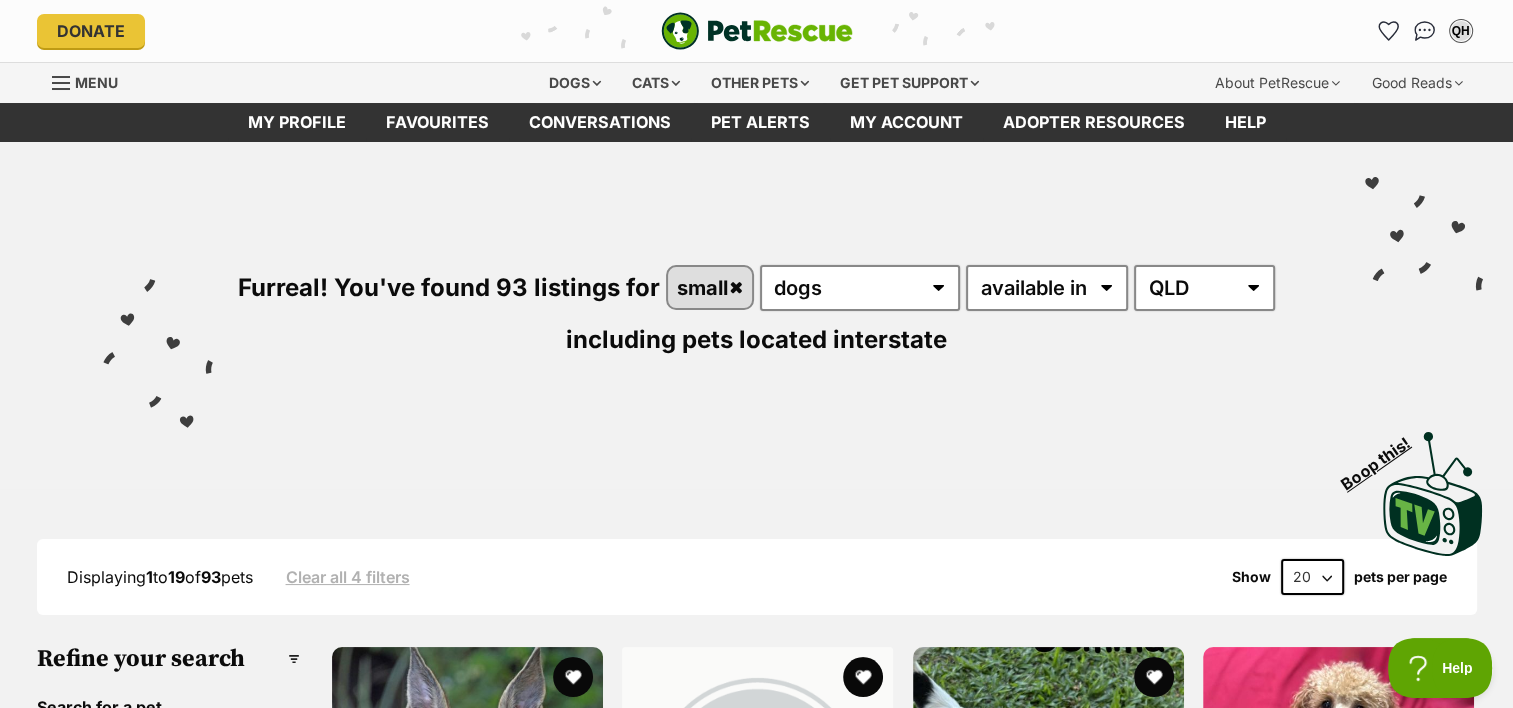 click on "20 40 60" at bounding box center (1312, 577) 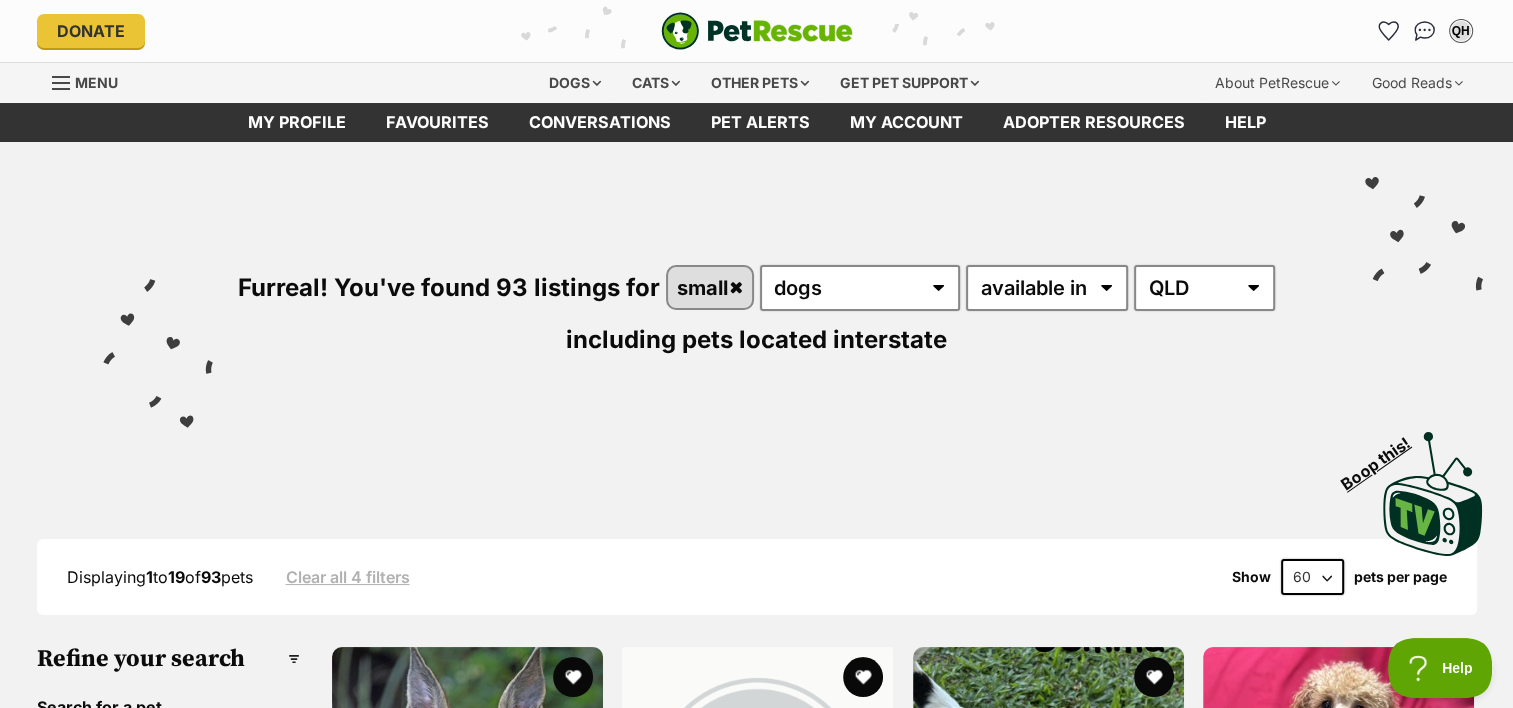 click on "20 40 60" at bounding box center (1312, 577) 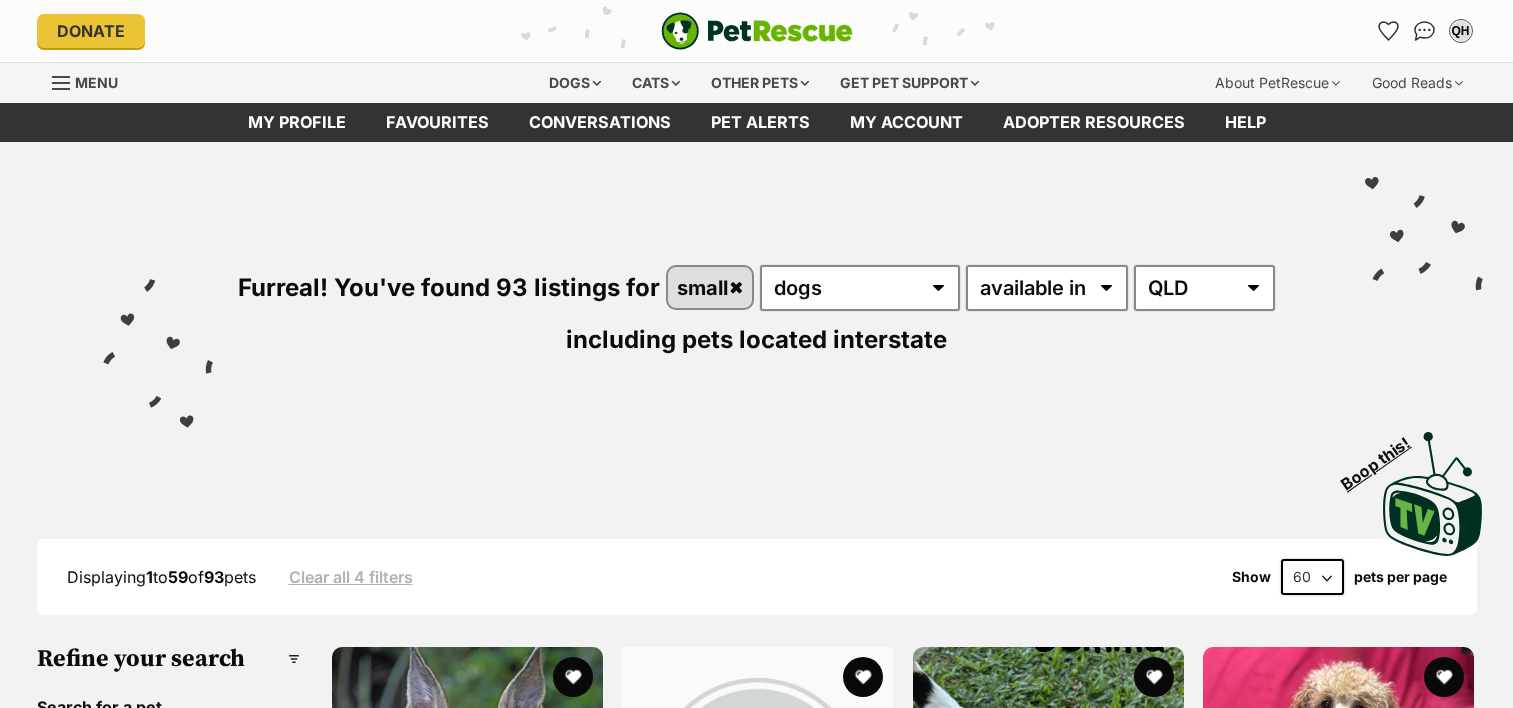 scroll, scrollTop: 0, scrollLeft: 0, axis: both 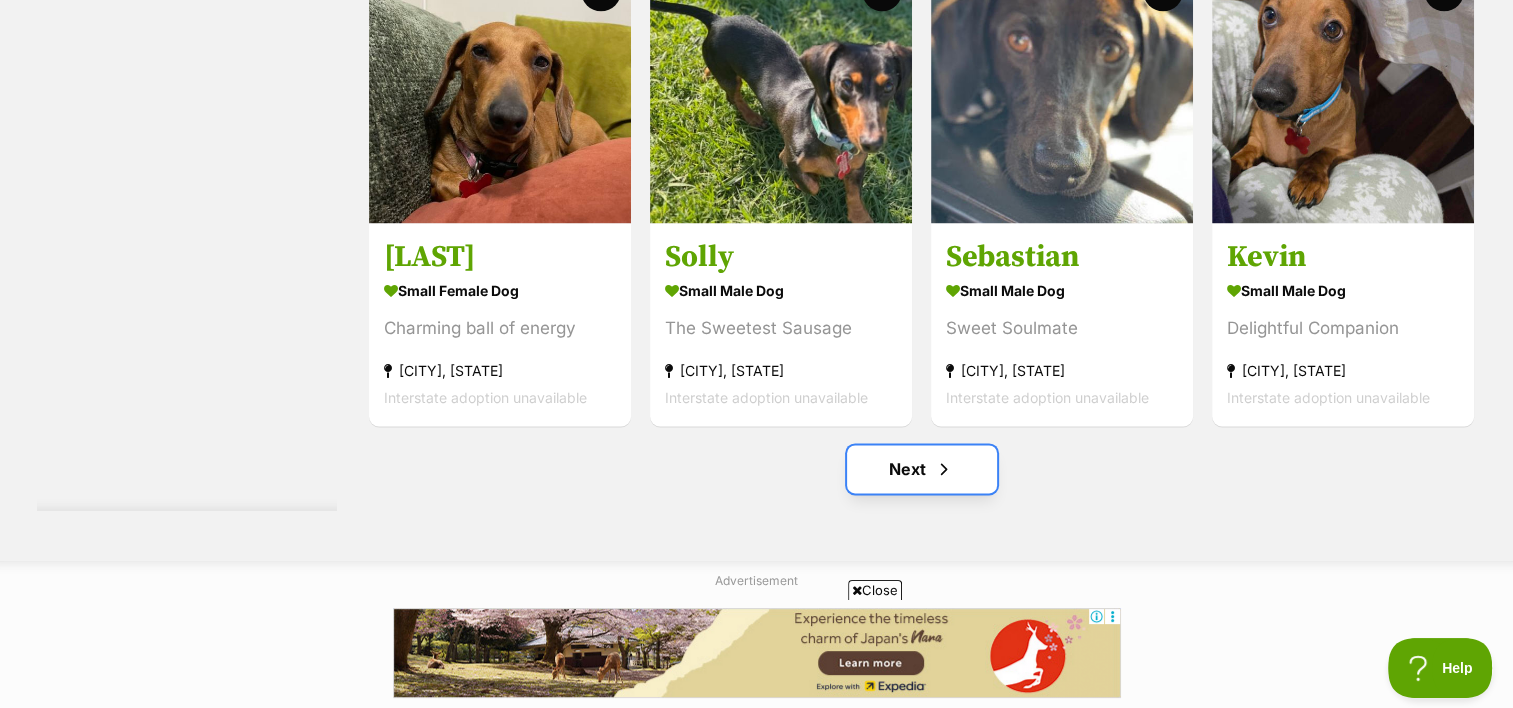 click on "Next" at bounding box center (922, 469) 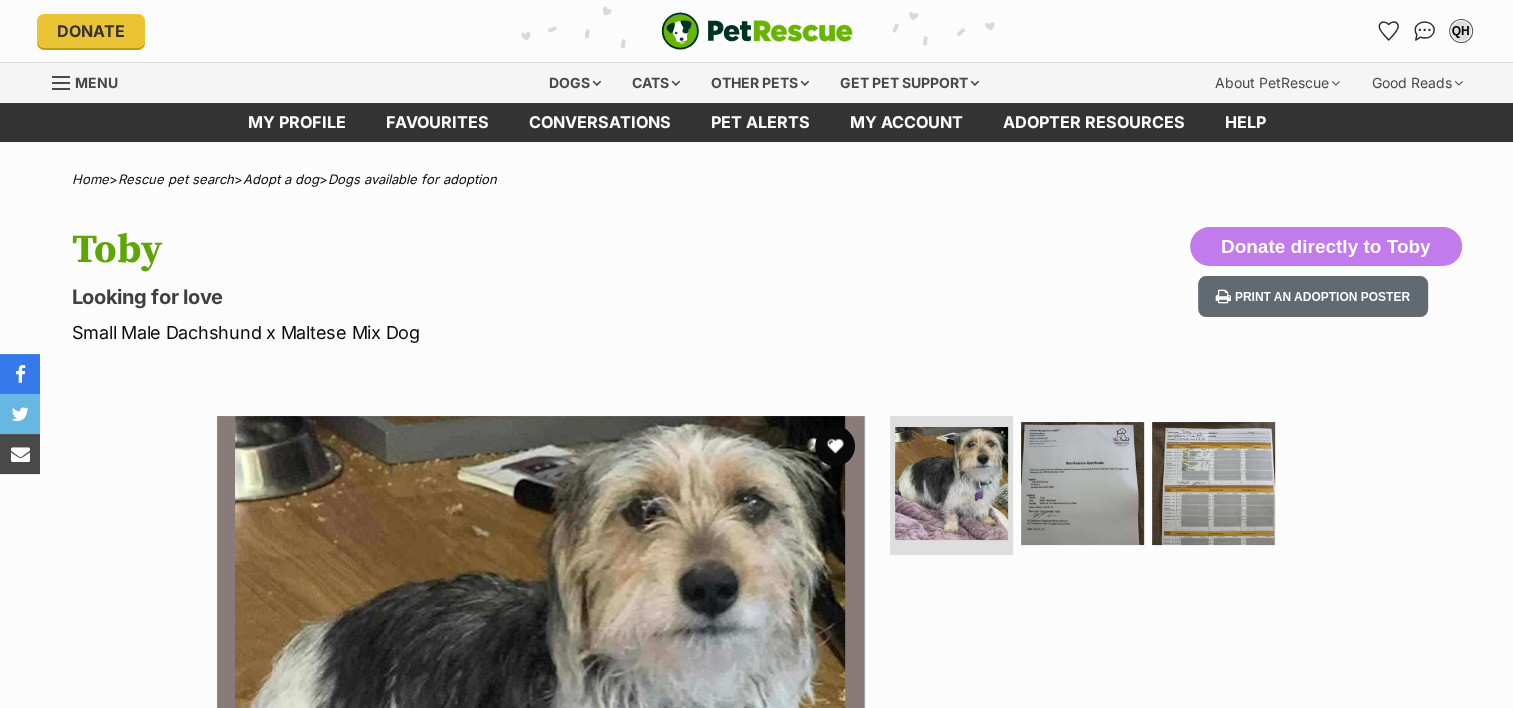 scroll, scrollTop: 0, scrollLeft: 0, axis: both 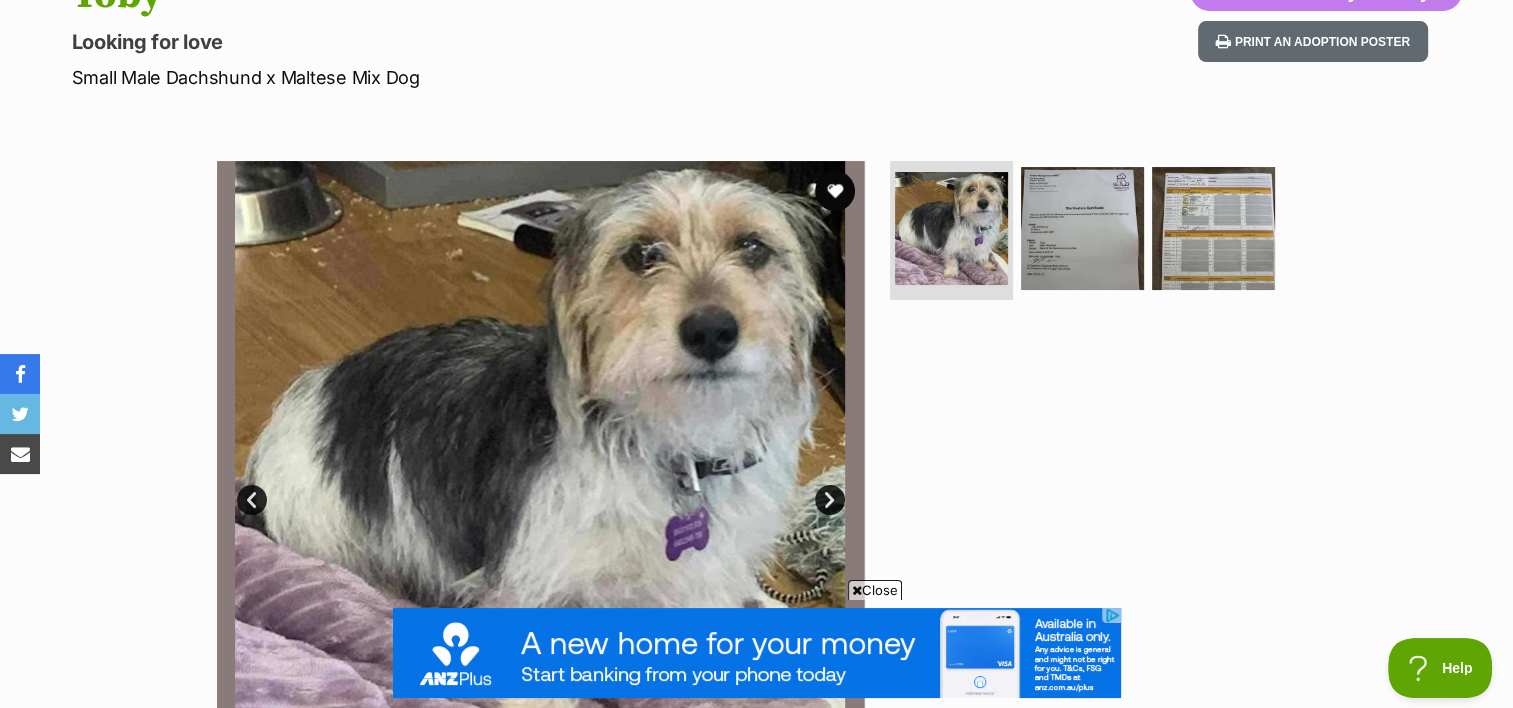 click on "Next" at bounding box center [830, 500] 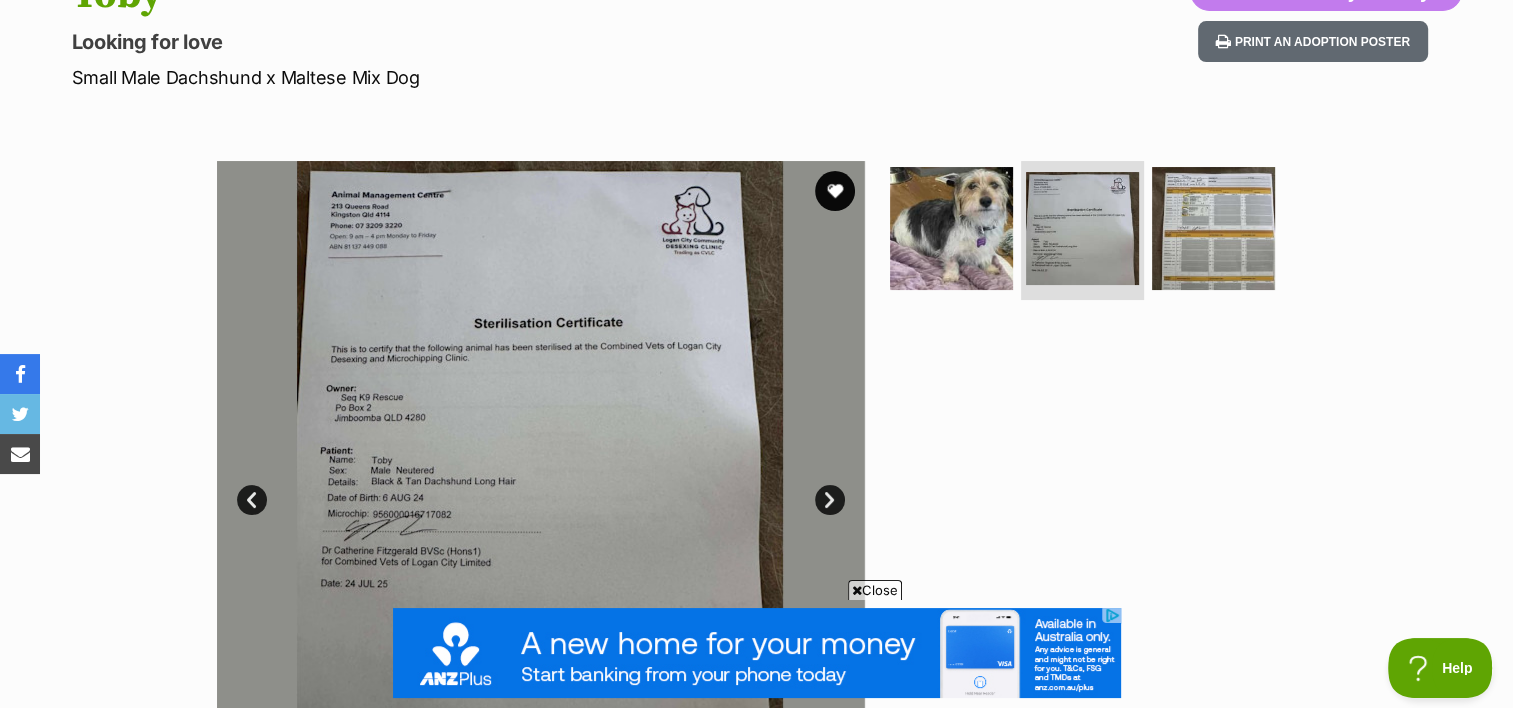 click on "Next" at bounding box center (830, 500) 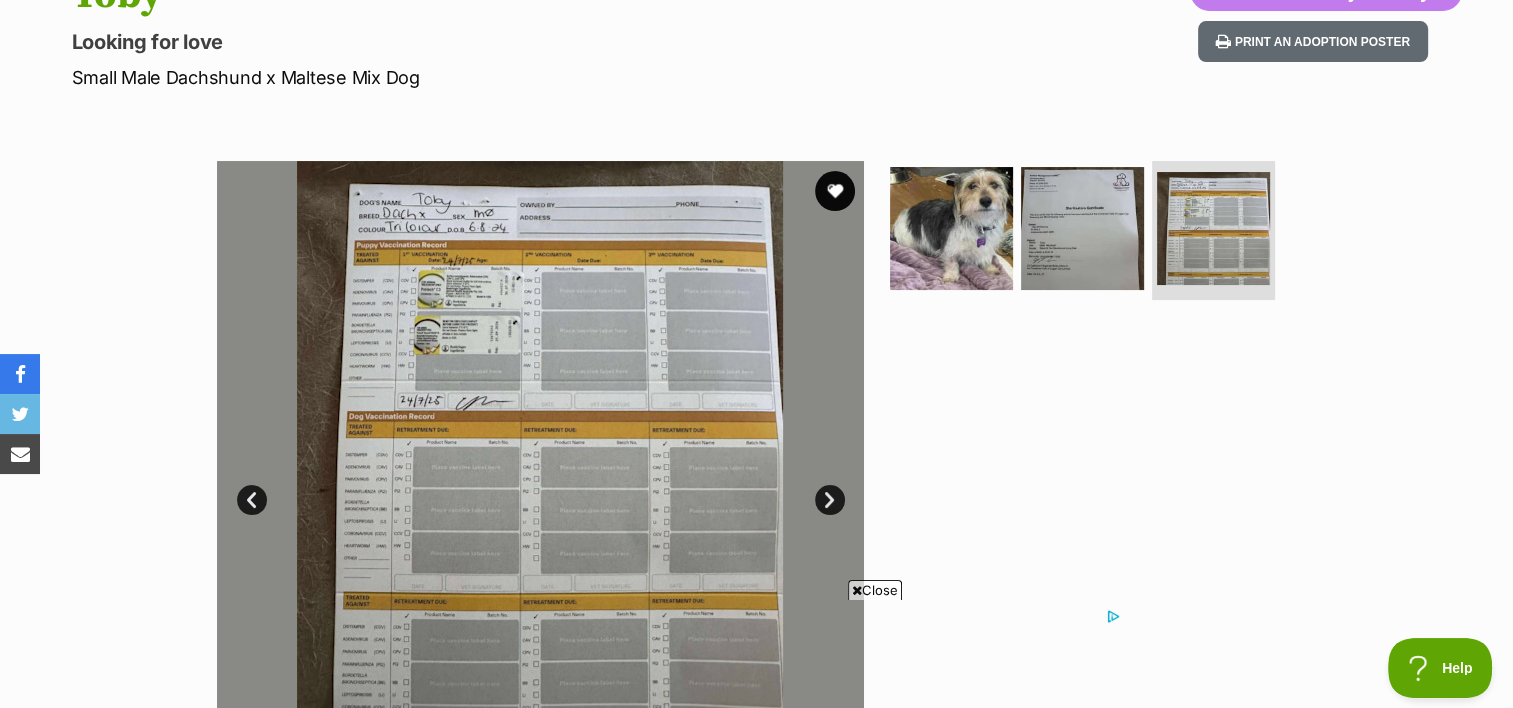 scroll, scrollTop: 0, scrollLeft: 0, axis: both 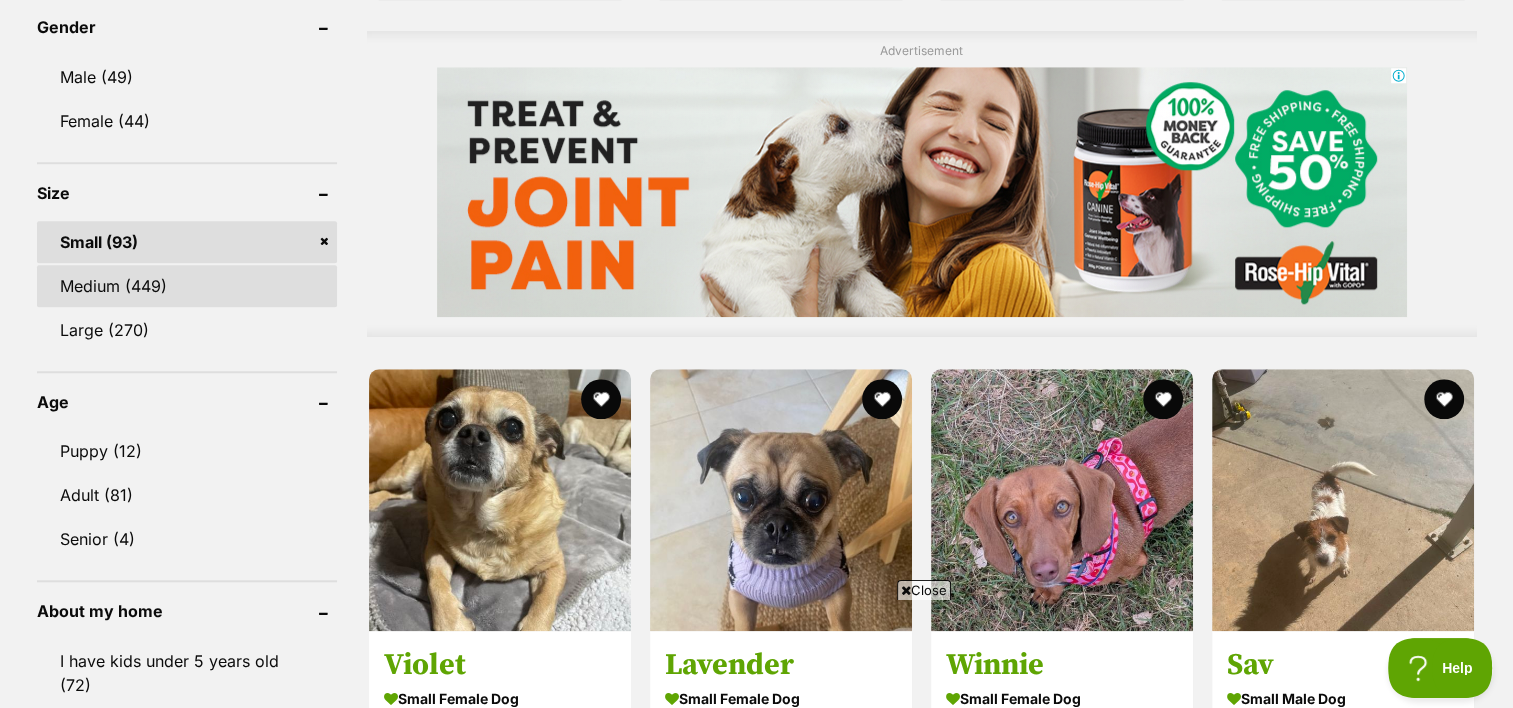 click on "Medium (449)" at bounding box center (187, 286) 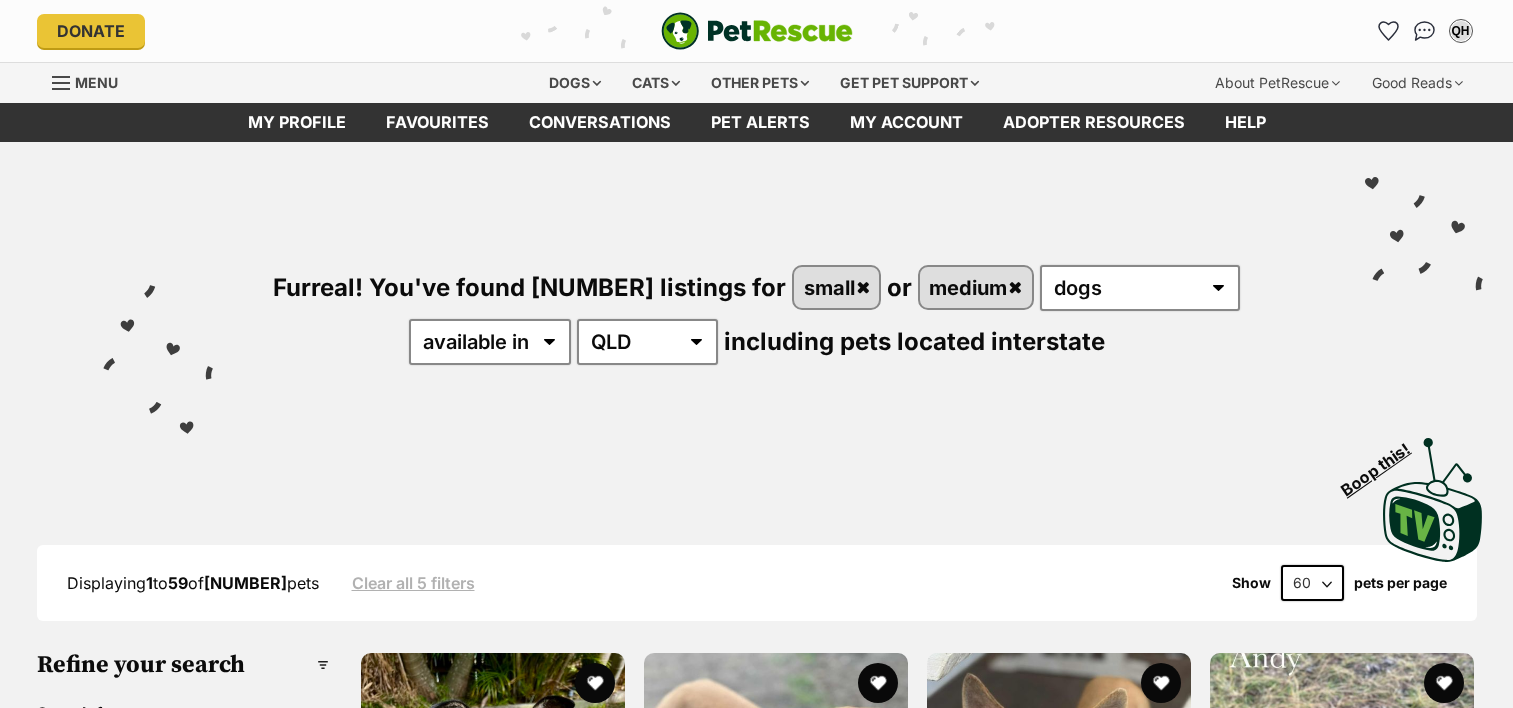 scroll, scrollTop: 0, scrollLeft: 0, axis: both 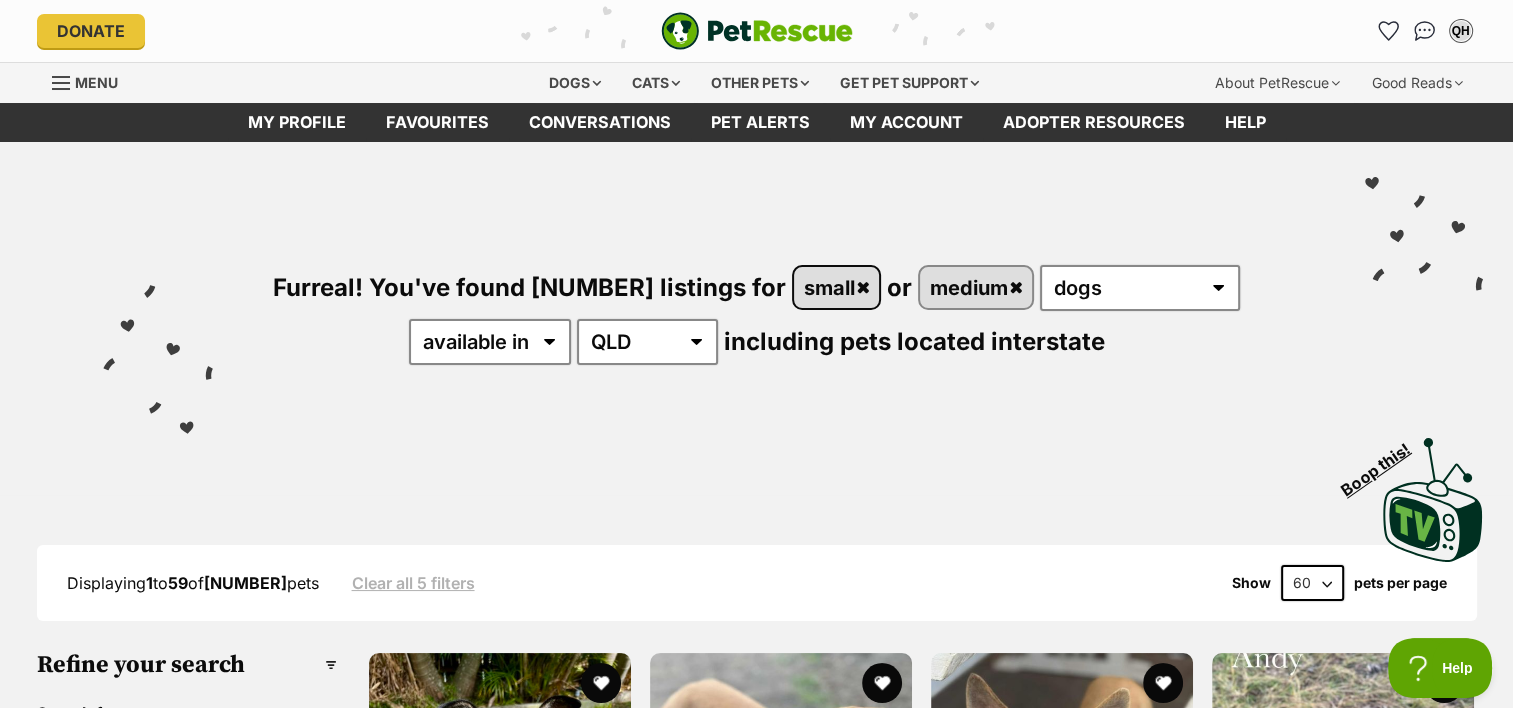 click on "small" at bounding box center (836, 287) 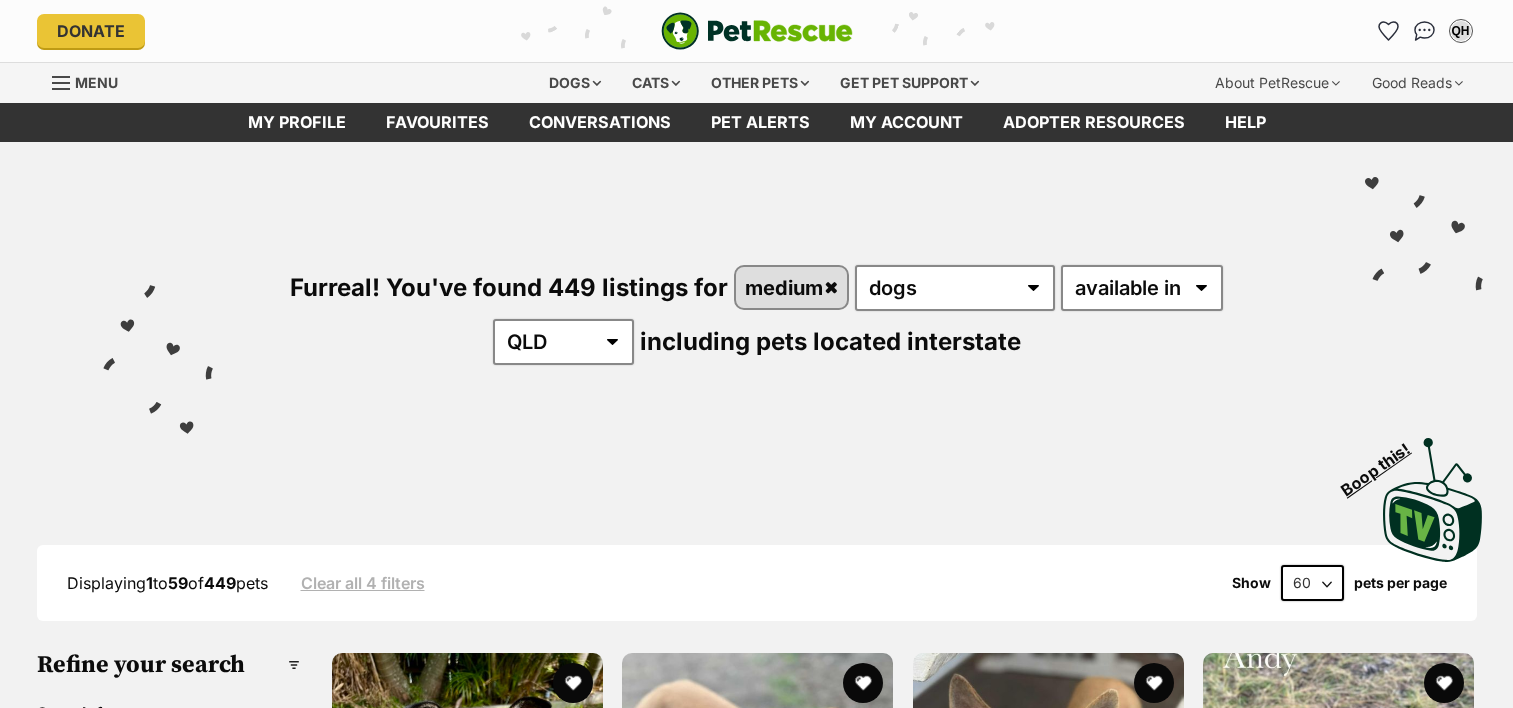 scroll, scrollTop: 0, scrollLeft: 0, axis: both 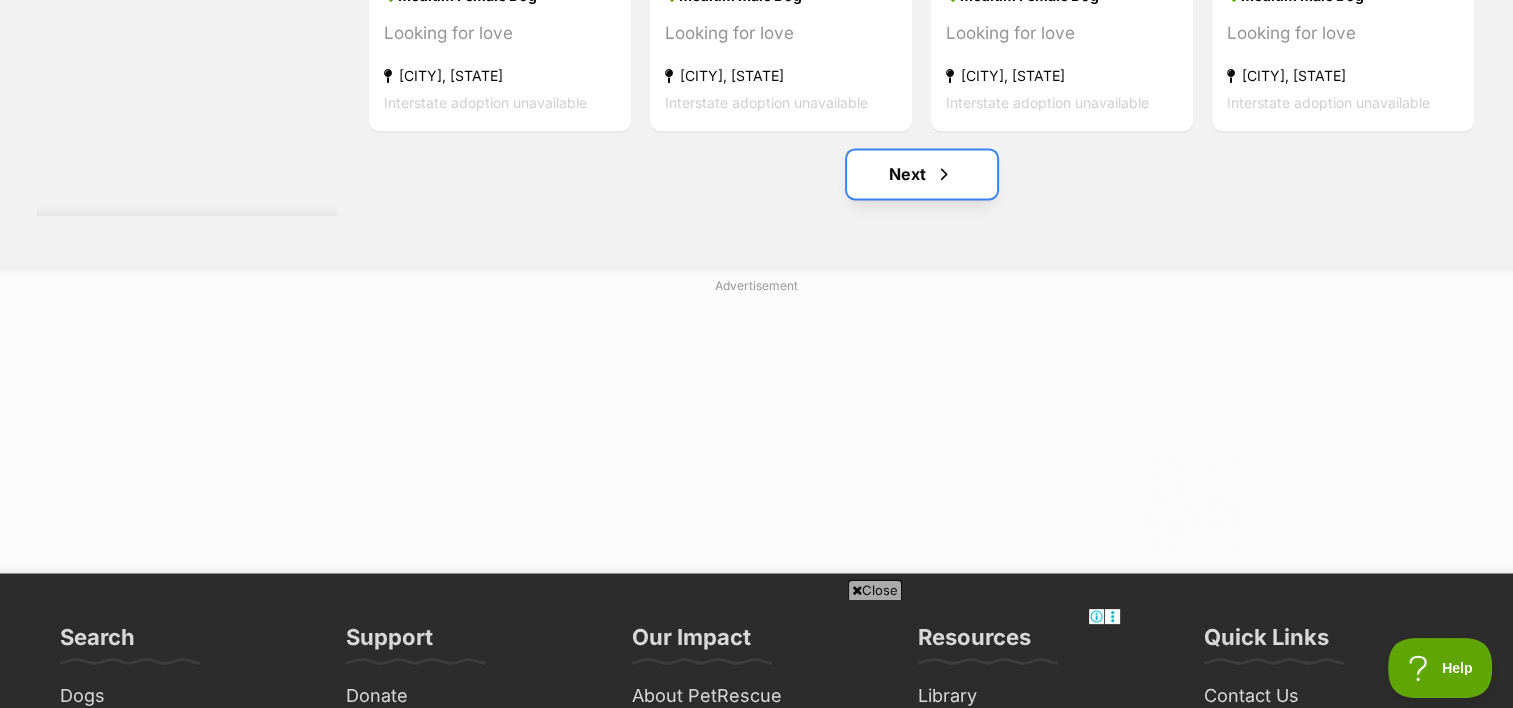 click on "Next" at bounding box center [922, 174] 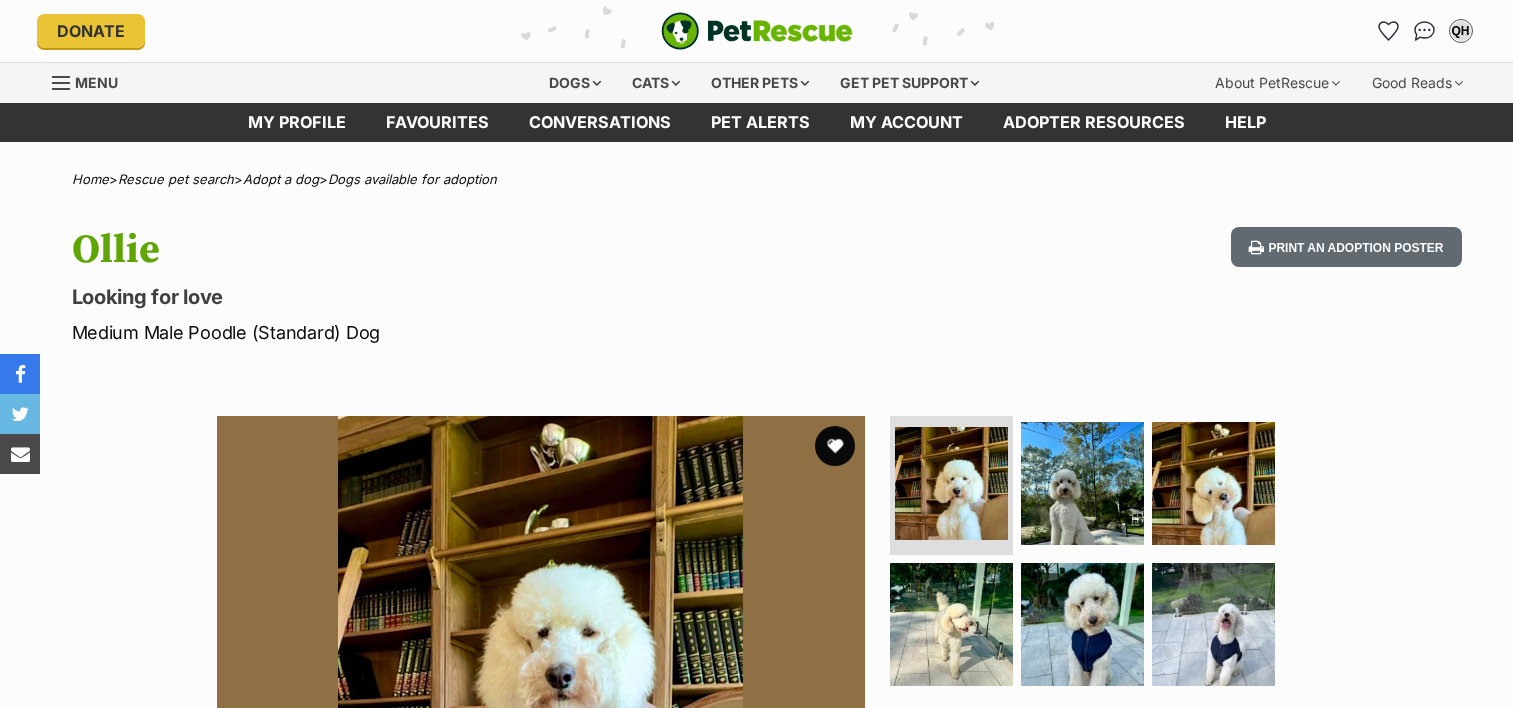 scroll, scrollTop: 0, scrollLeft: 0, axis: both 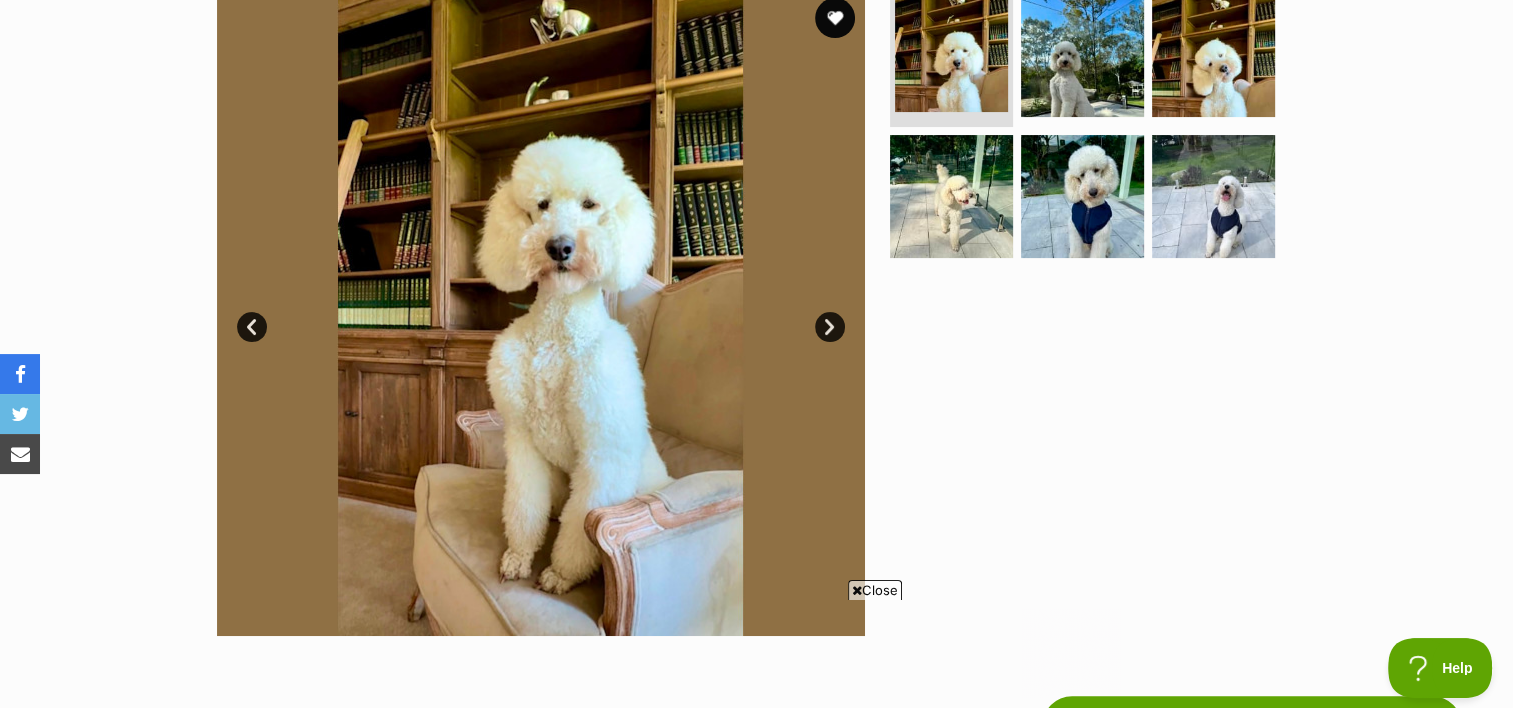 click on "Next" at bounding box center (830, 327) 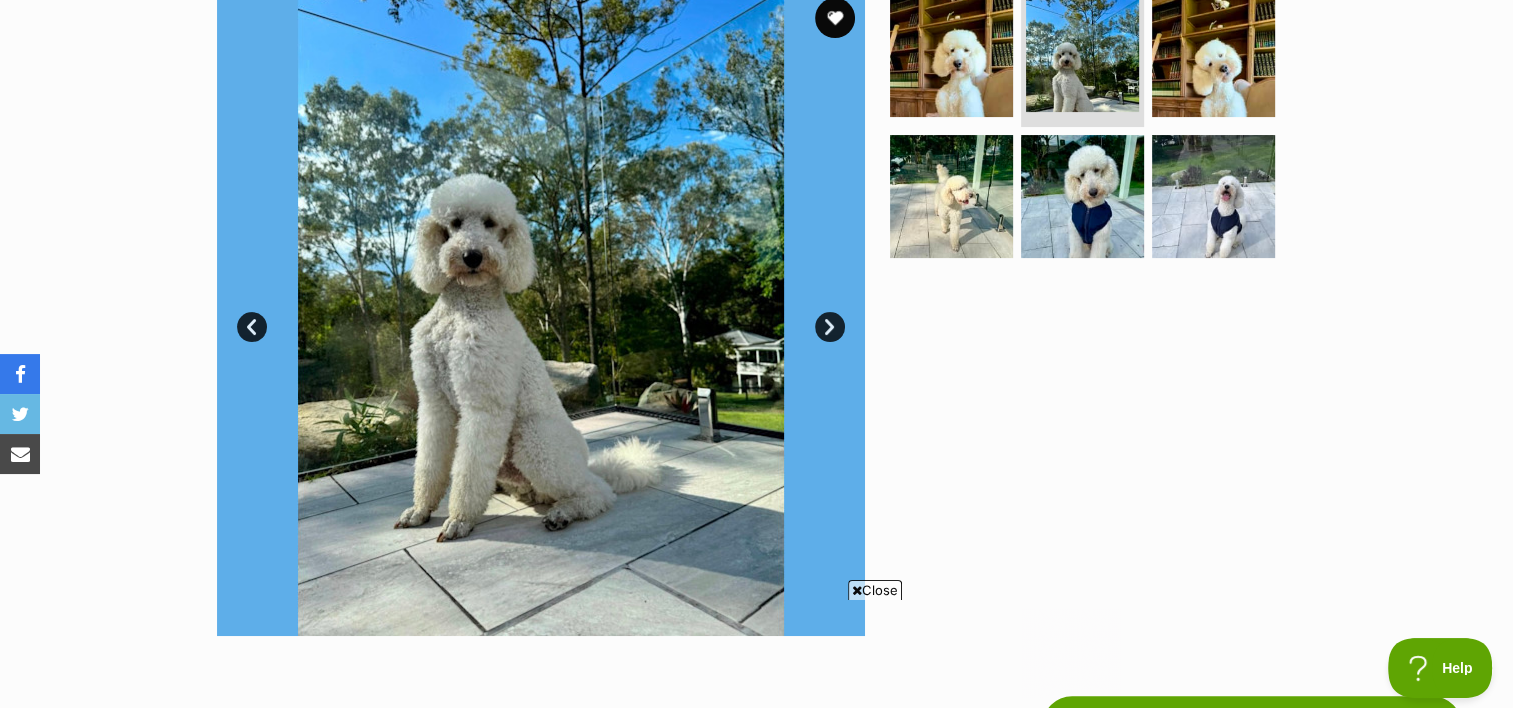 click on "Next" at bounding box center (830, 327) 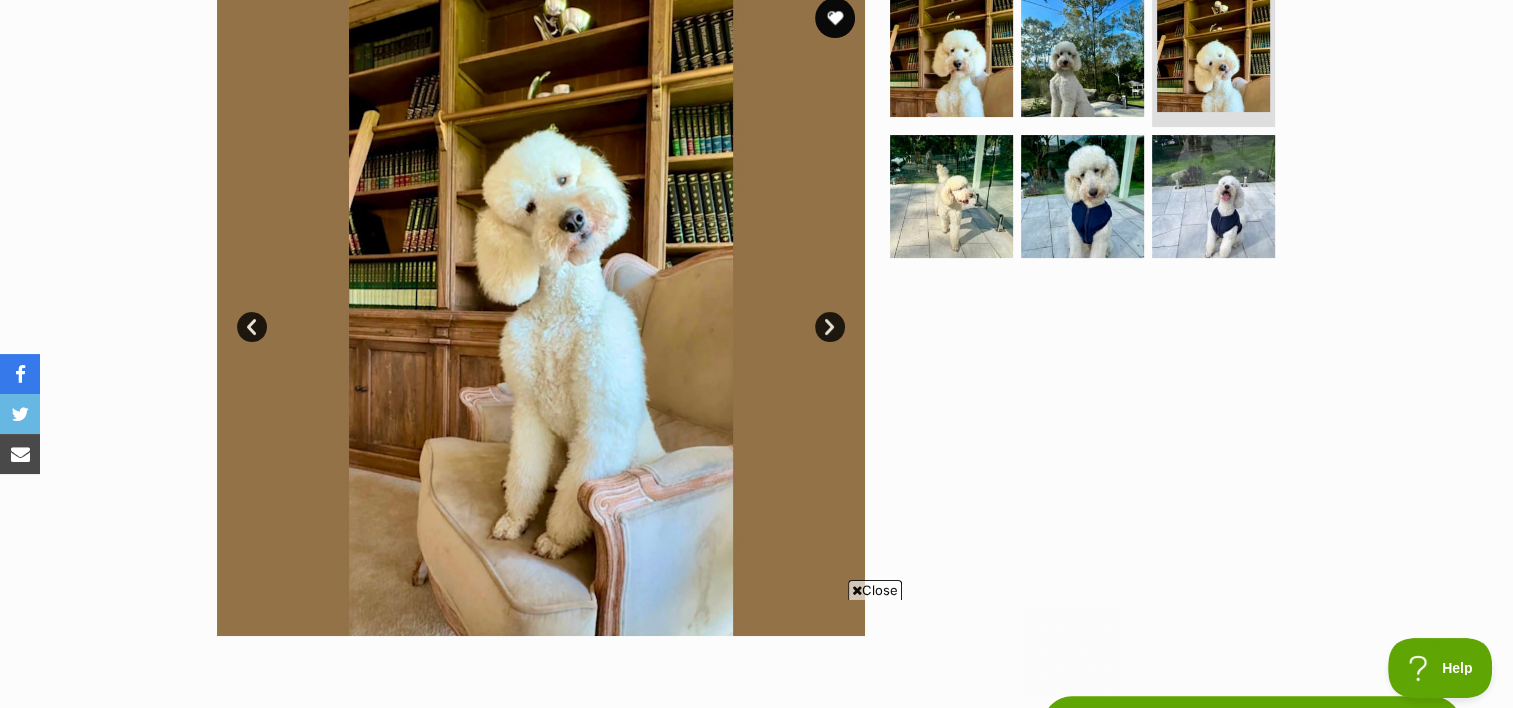 click on "Next" at bounding box center (830, 327) 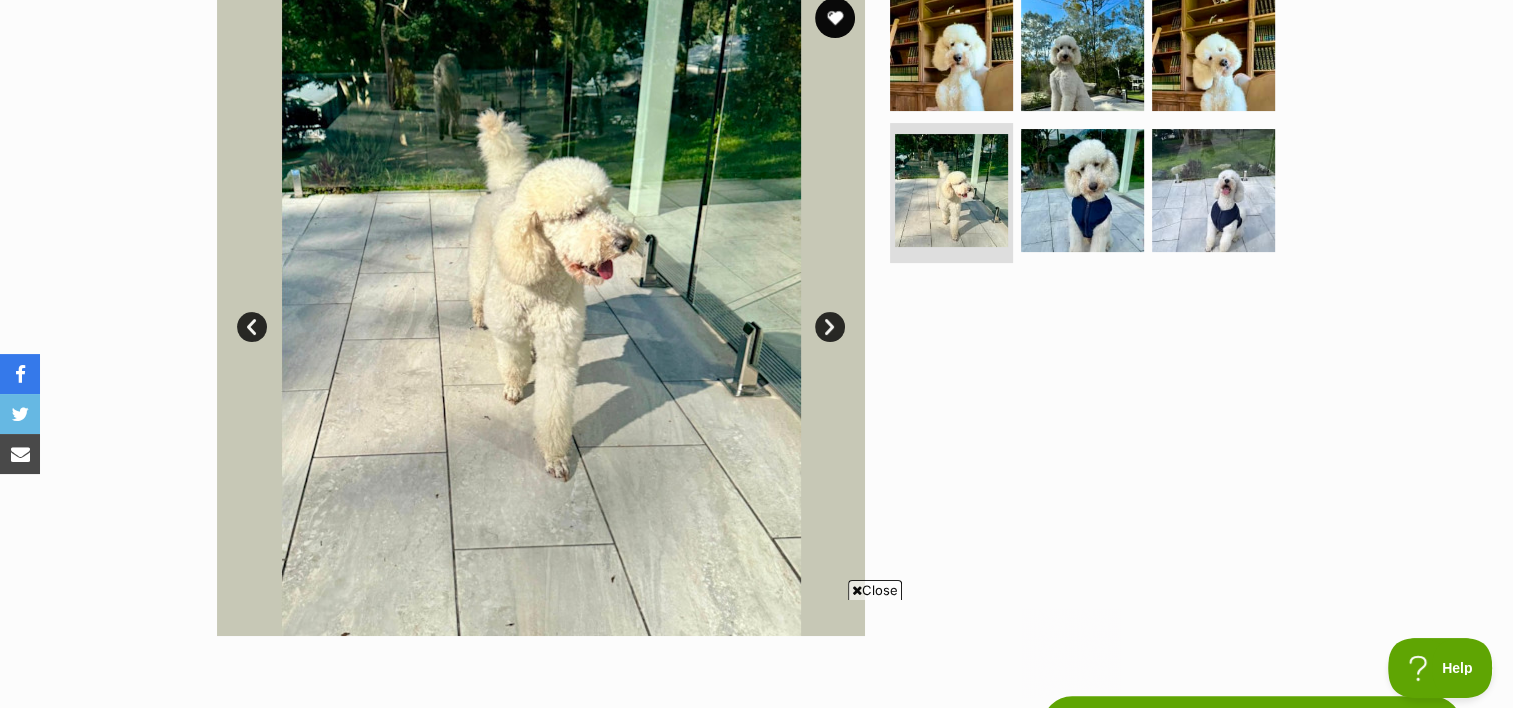click on "Next" at bounding box center [830, 327] 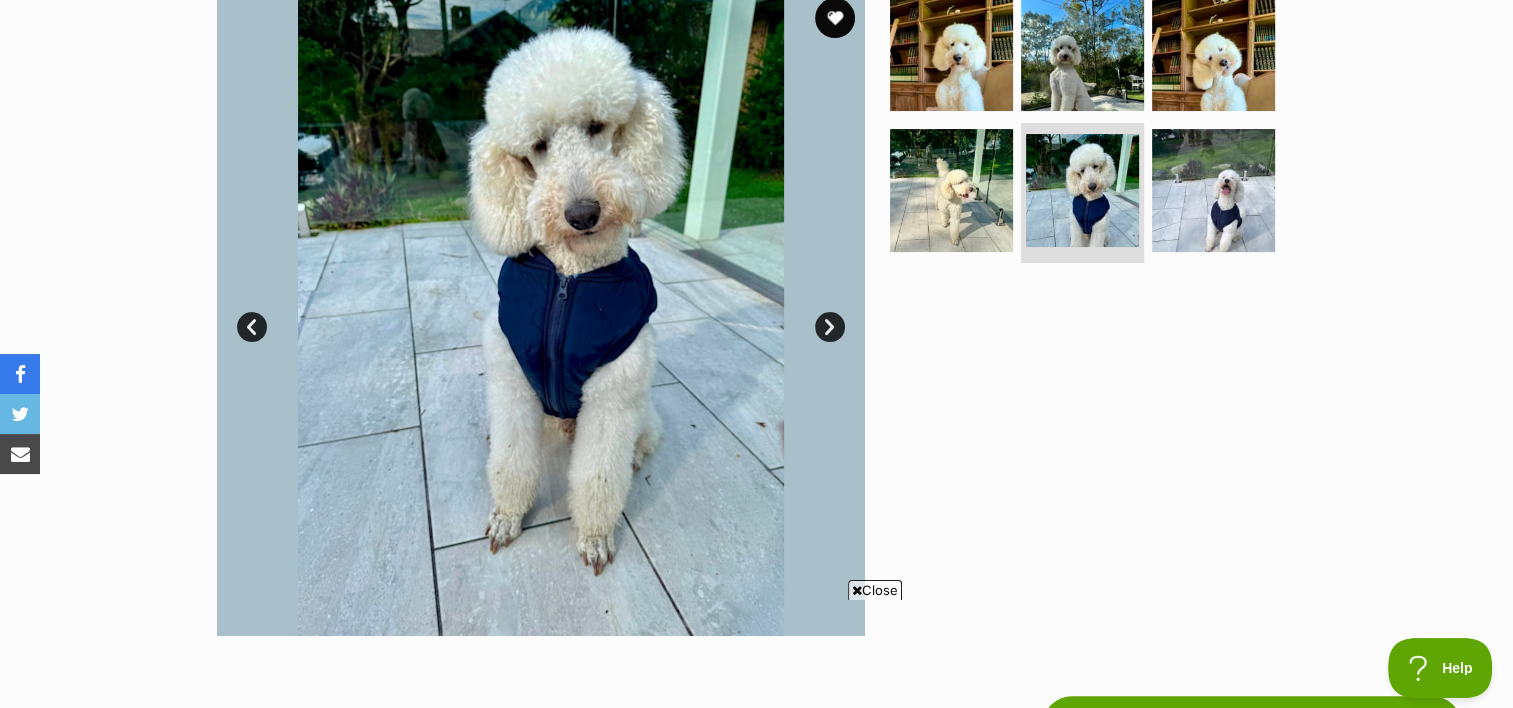 click on "Next" at bounding box center [830, 327] 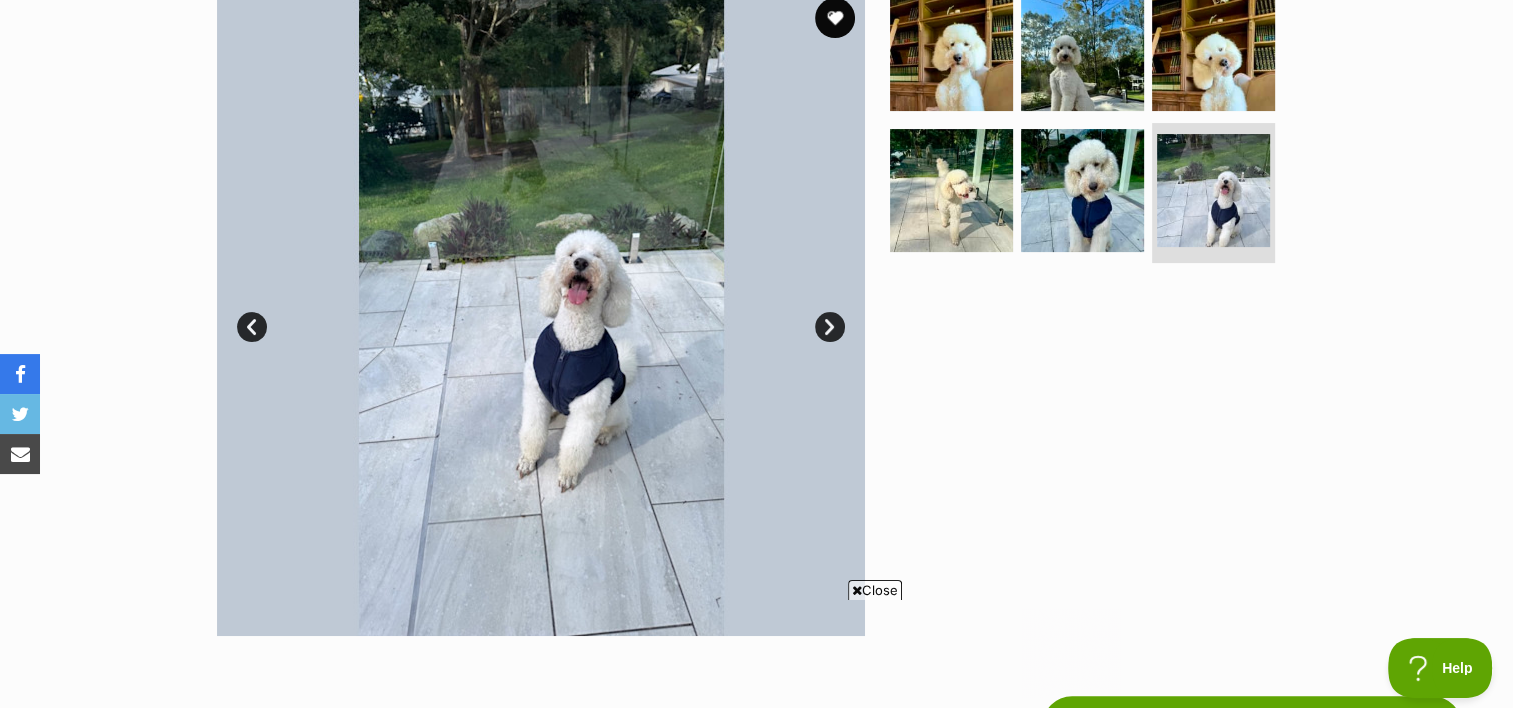 click on "Next" at bounding box center [830, 327] 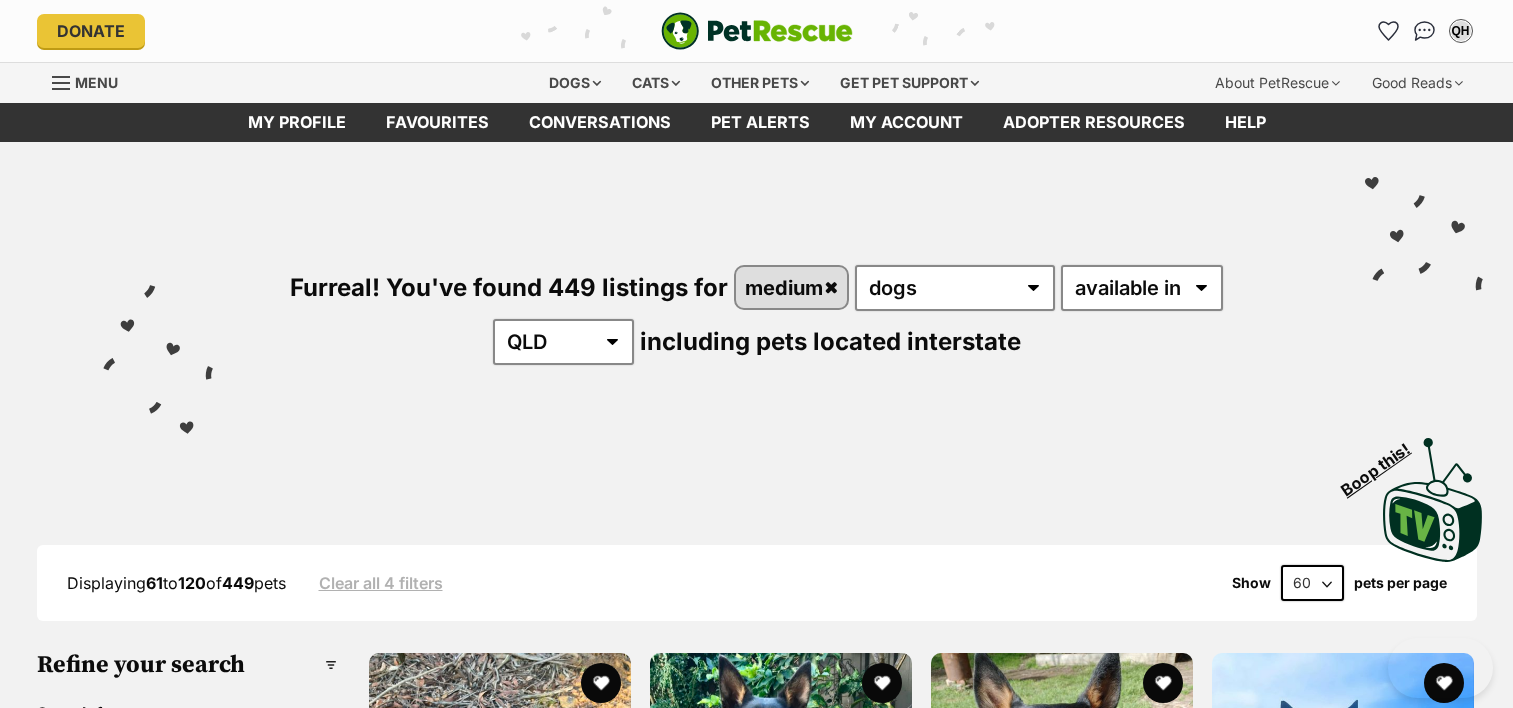 scroll, scrollTop: 0, scrollLeft: 0, axis: both 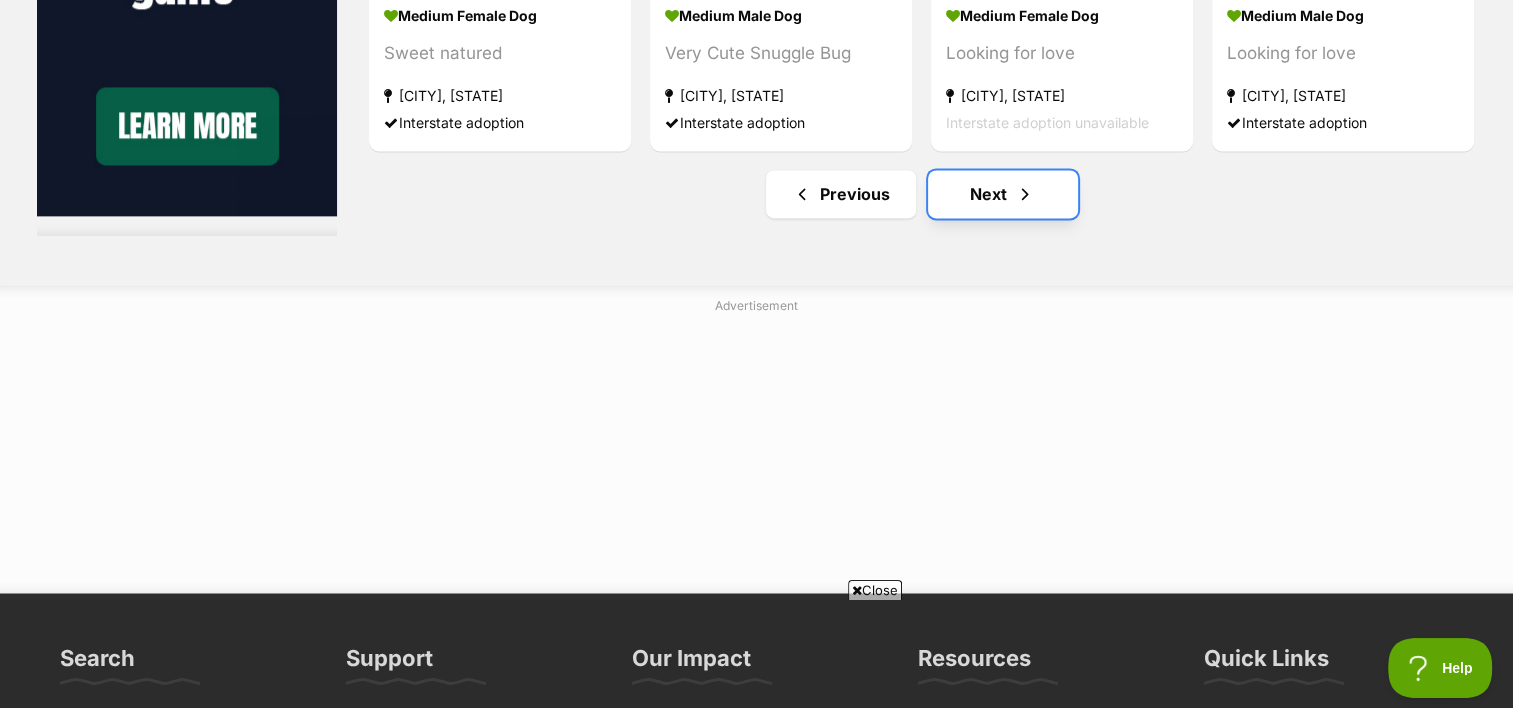 click on "Next" at bounding box center [1003, 194] 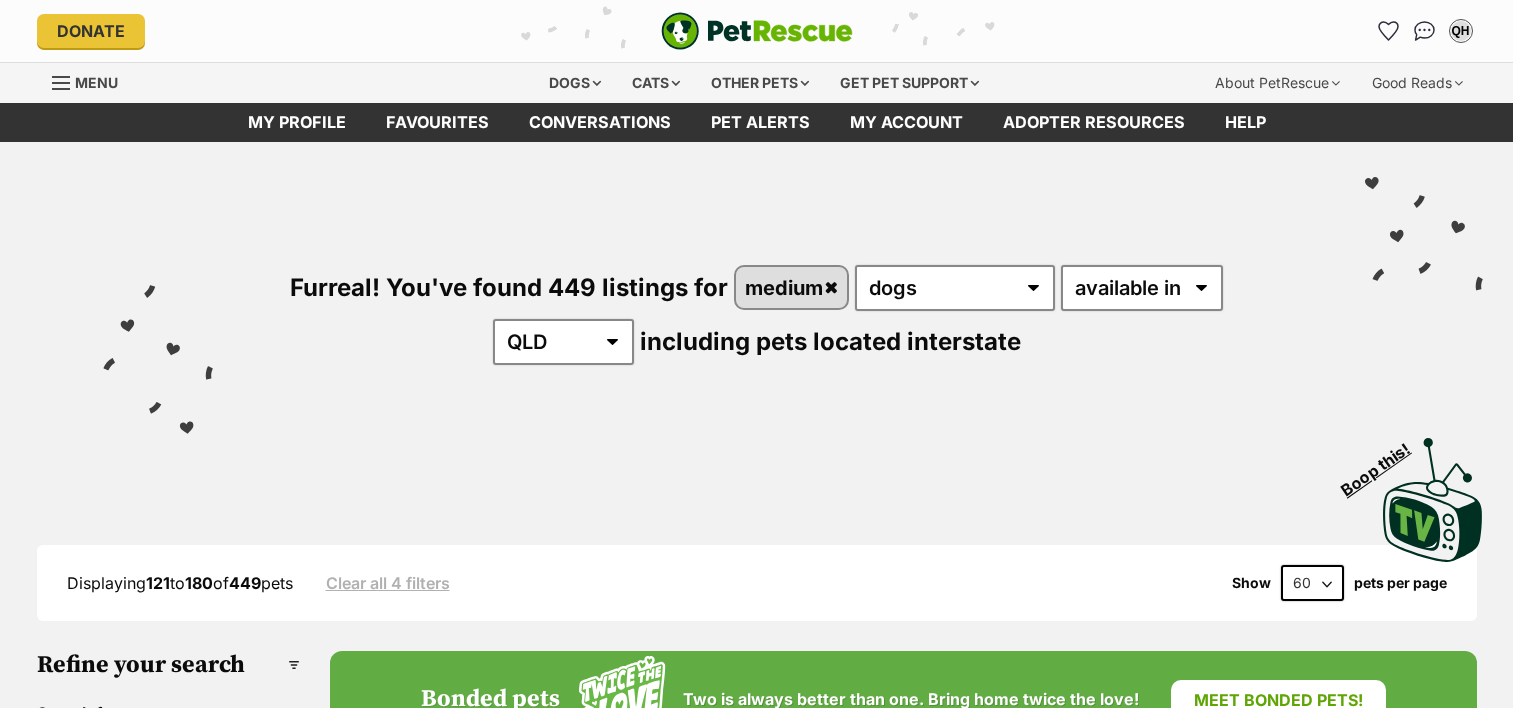 scroll, scrollTop: 0, scrollLeft: 0, axis: both 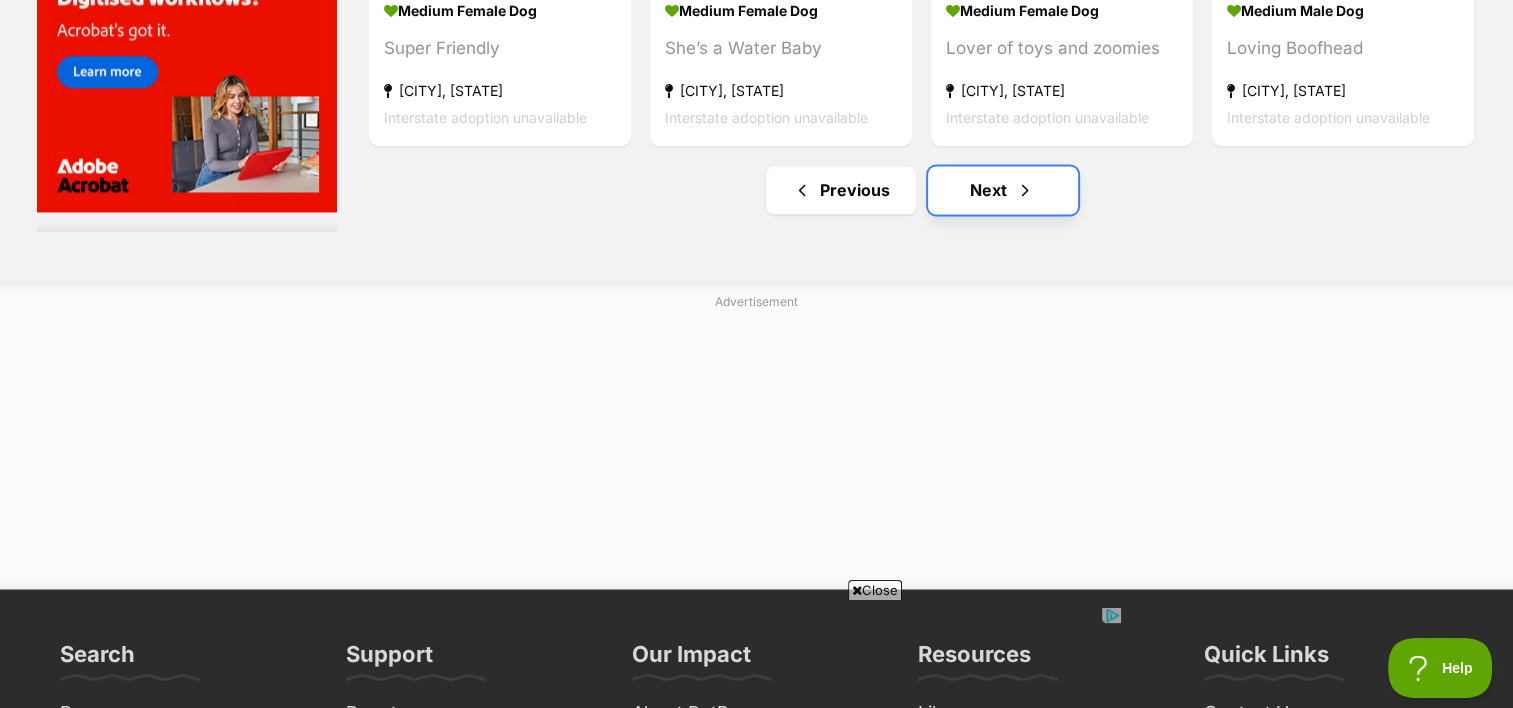 click on "Next" at bounding box center (1003, 190) 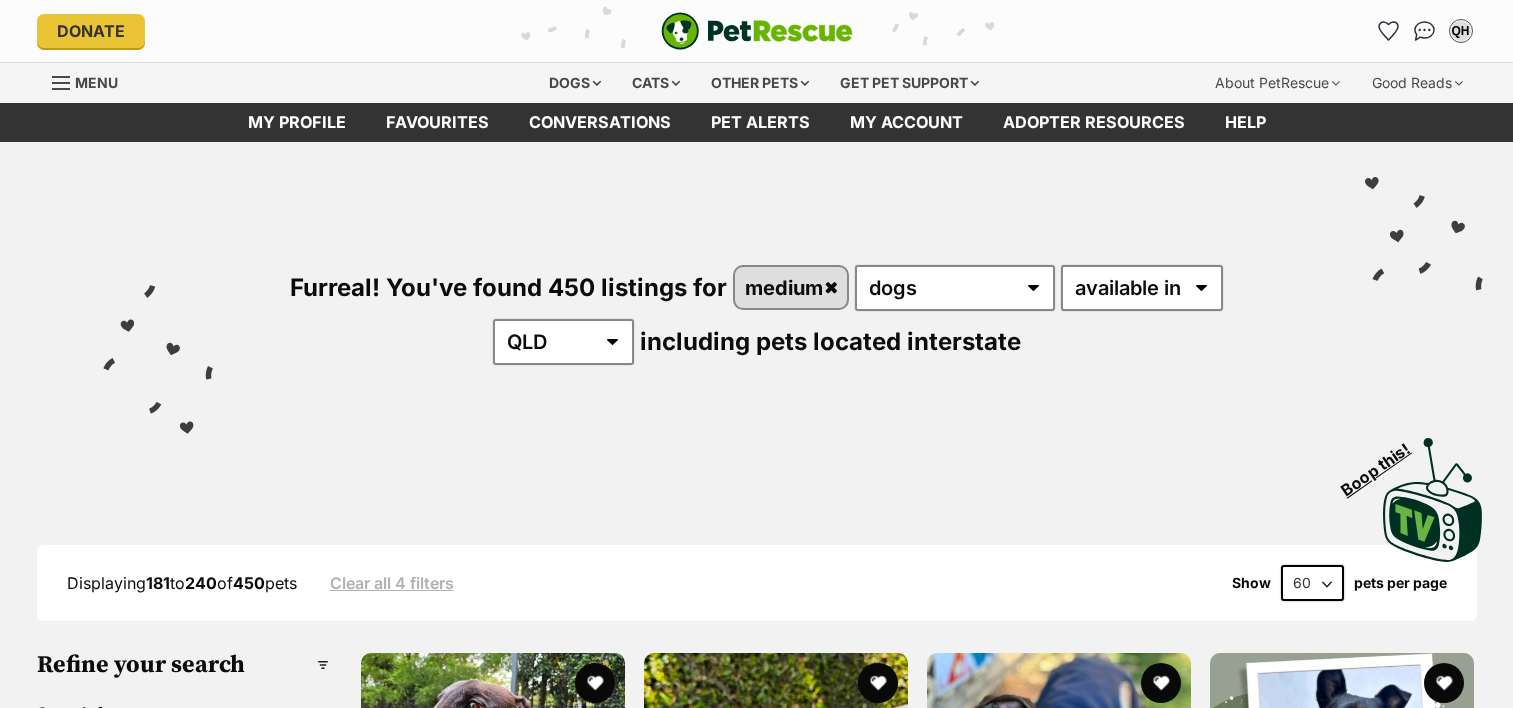 scroll, scrollTop: 0, scrollLeft: 0, axis: both 